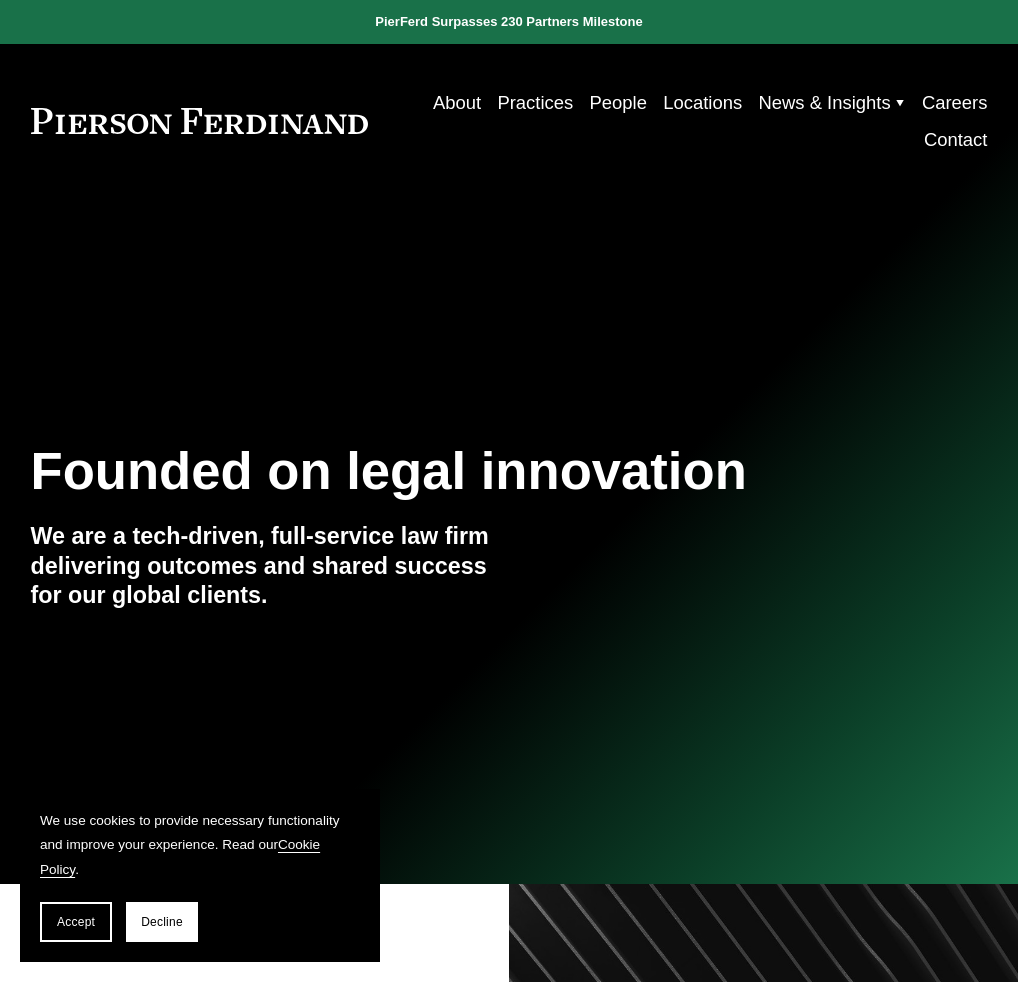 scroll, scrollTop: 0, scrollLeft: 0, axis: both 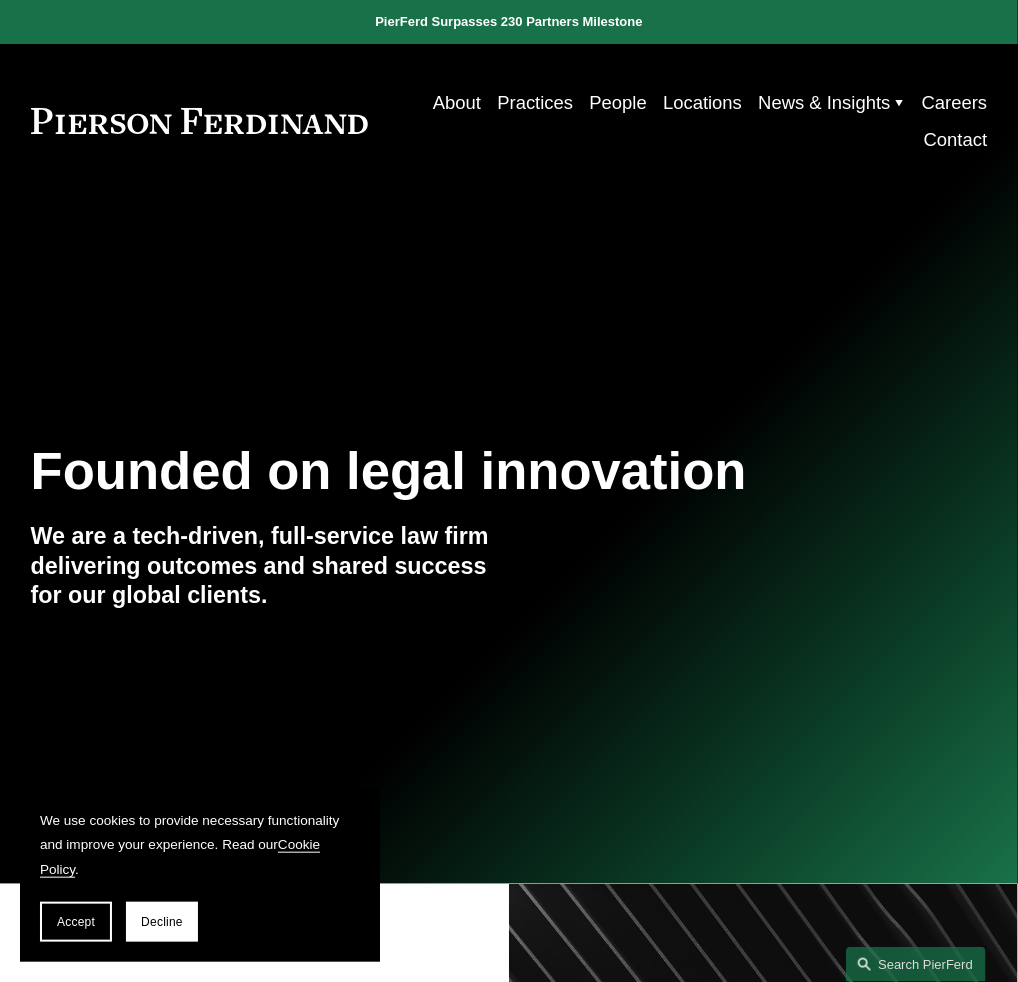 click on "Practices" at bounding box center [535, 102] 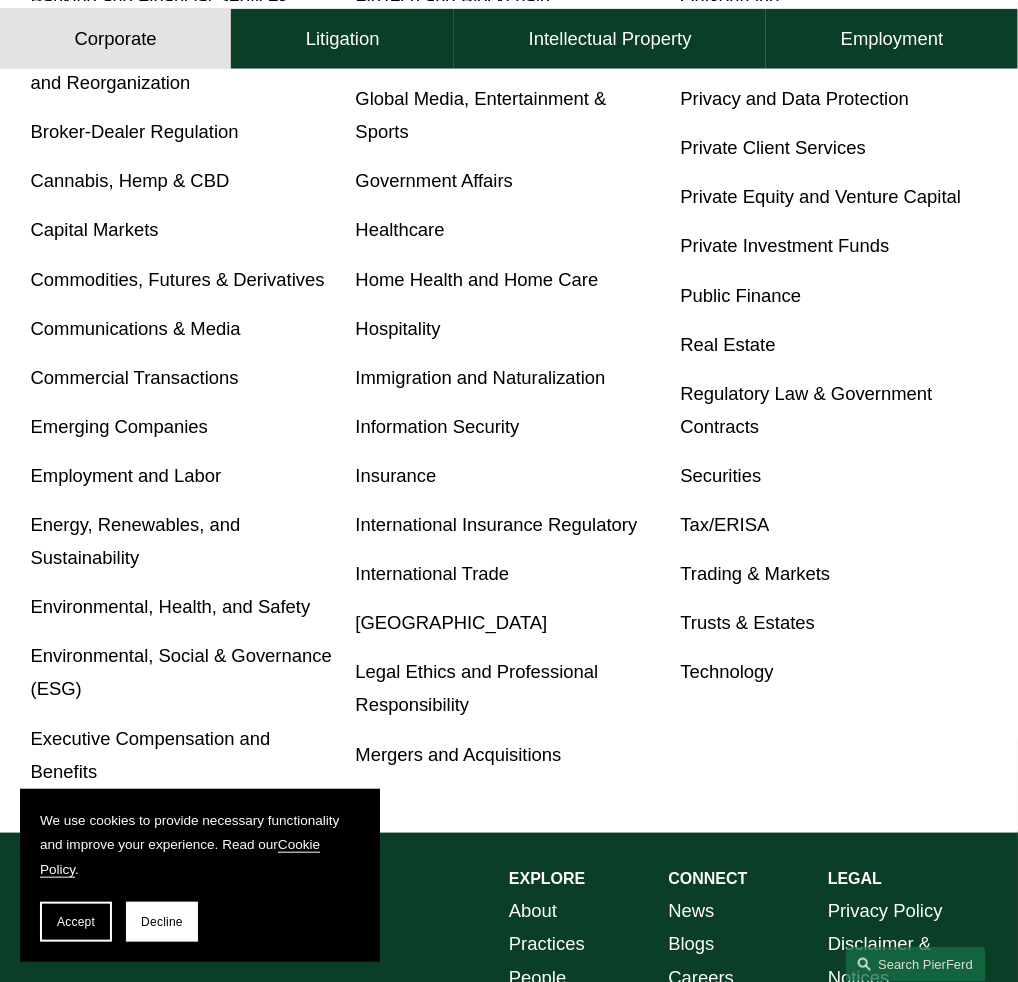 scroll, scrollTop: 800, scrollLeft: 0, axis: vertical 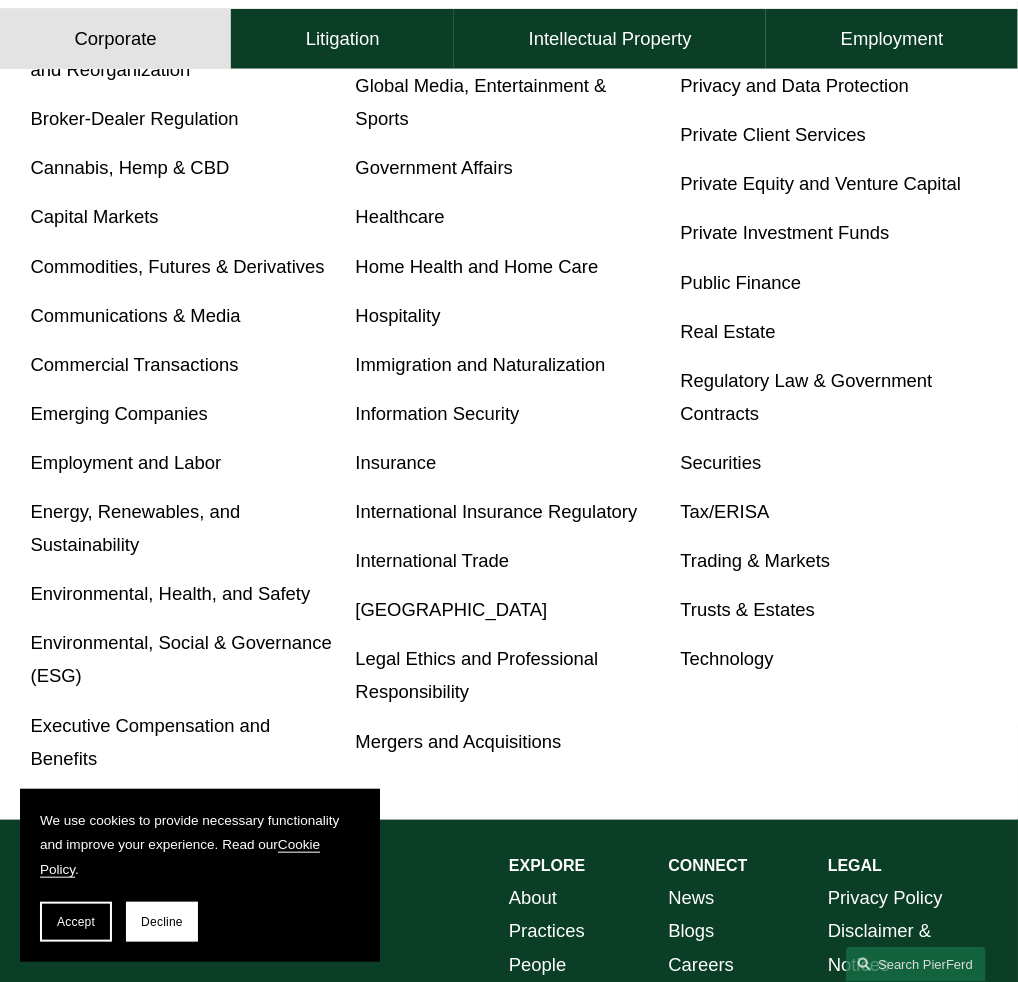 click on "Accept" at bounding box center [76, 922] 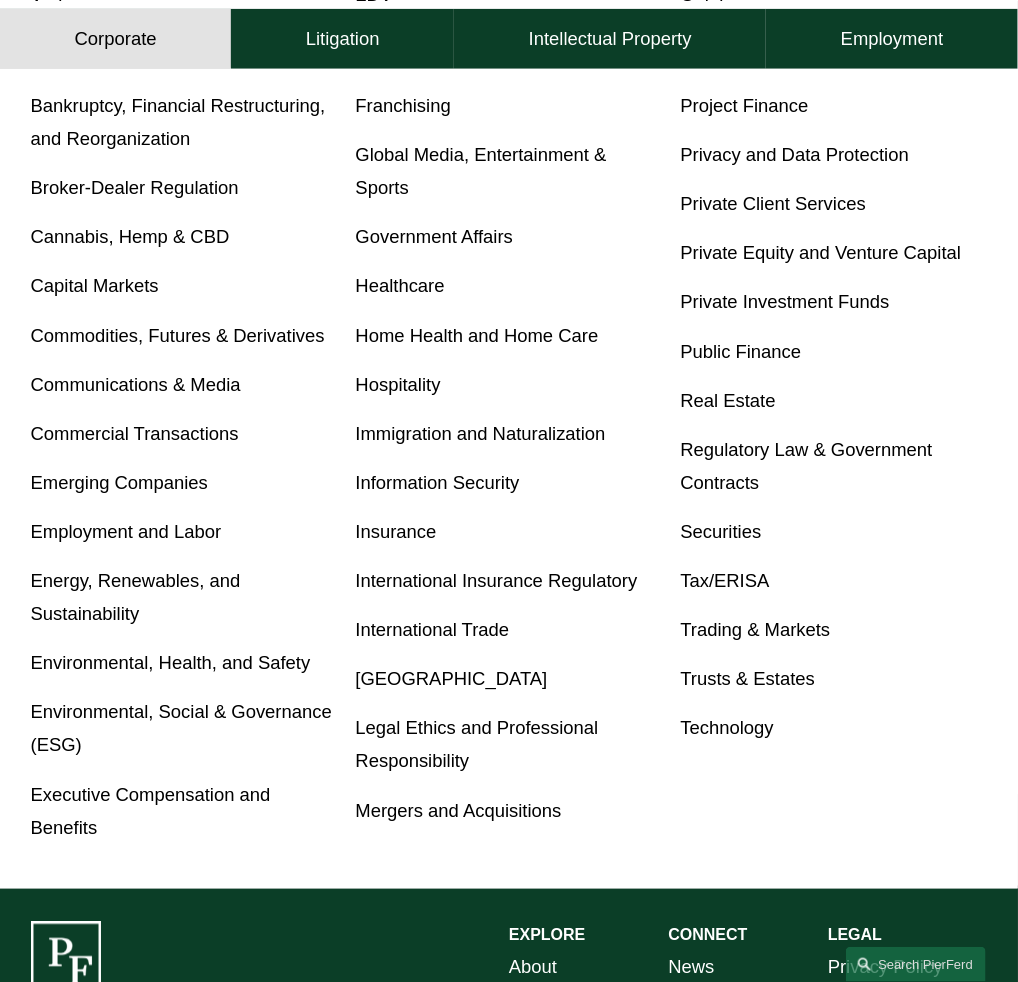 scroll, scrollTop: 400, scrollLeft: 0, axis: vertical 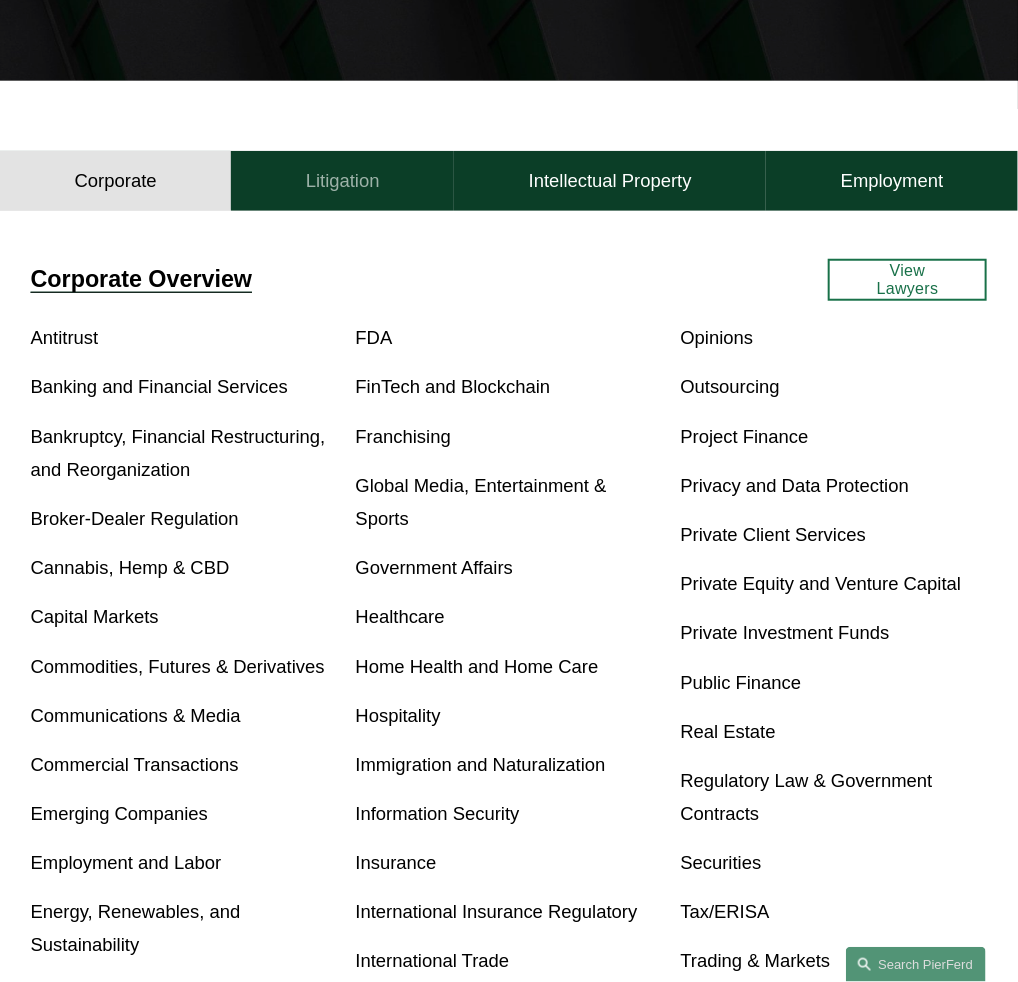 click on "Litigation" at bounding box center [343, 180] 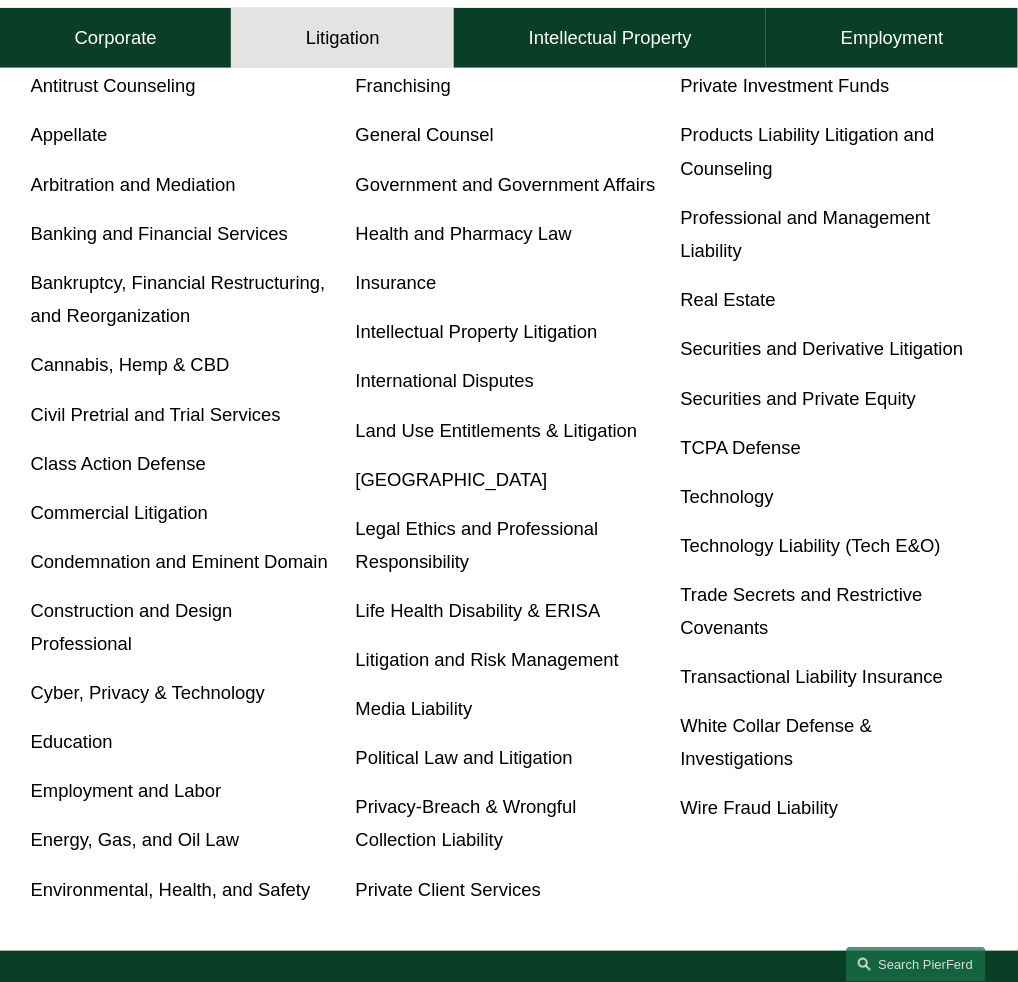 scroll, scrollTop: 700, scrollLeft: 0, axis: vertical 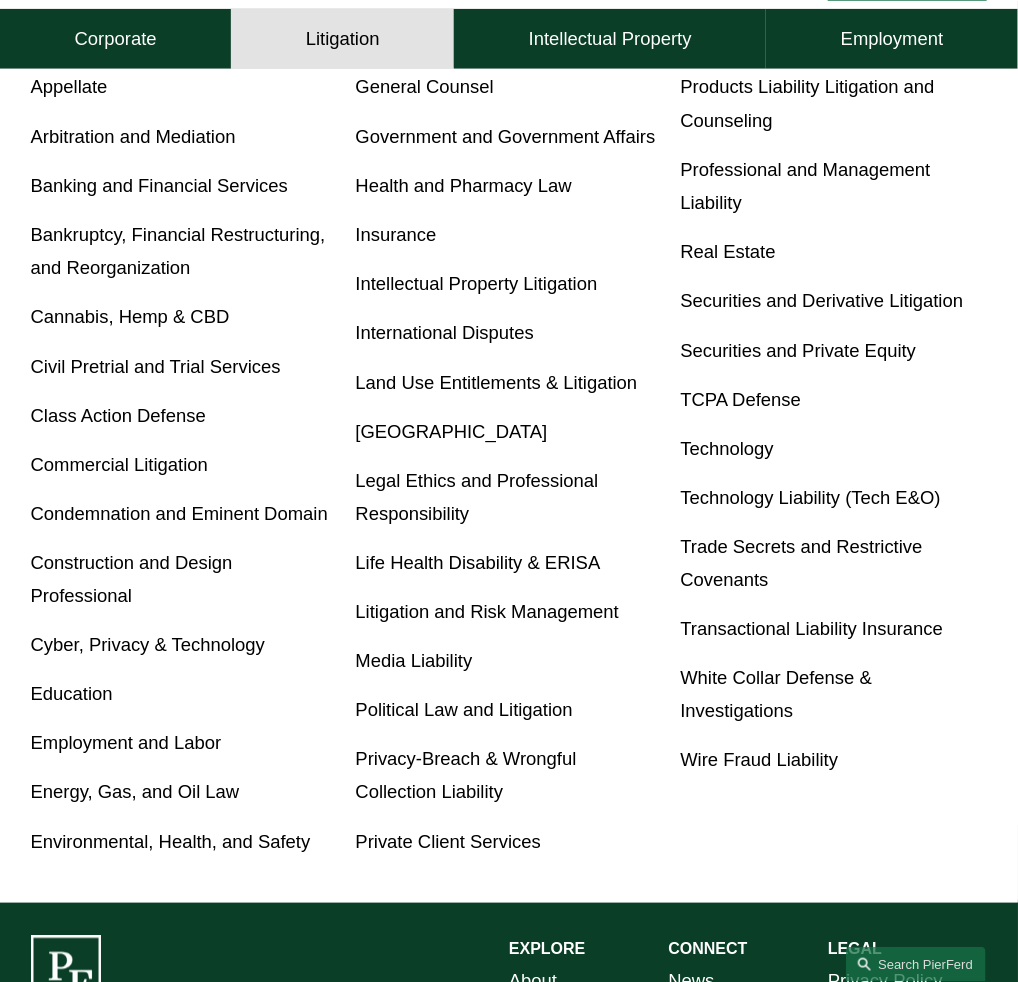 click on "Cyber, Privacy & Technology" at bounding box center (148, 645) 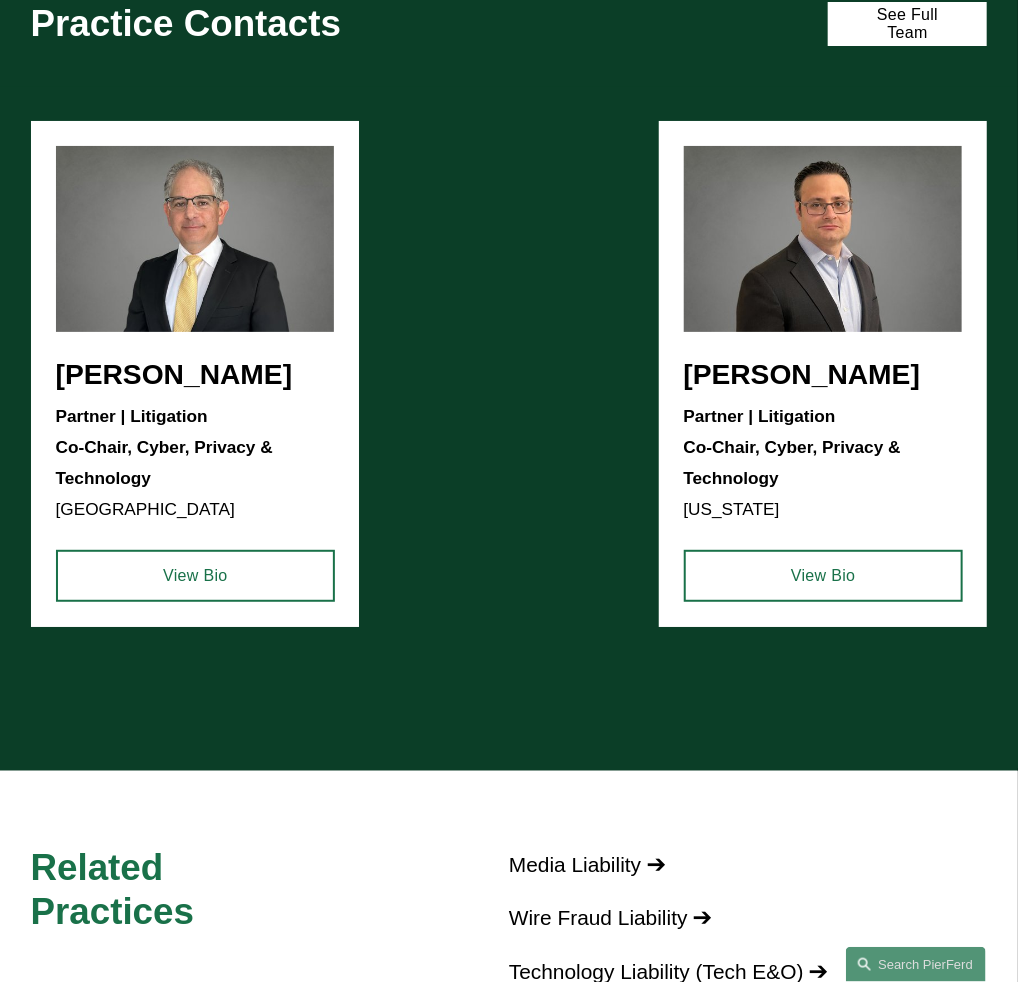 scroll, scrollTop: 2300, scrollLeft: 0, axis: vertical 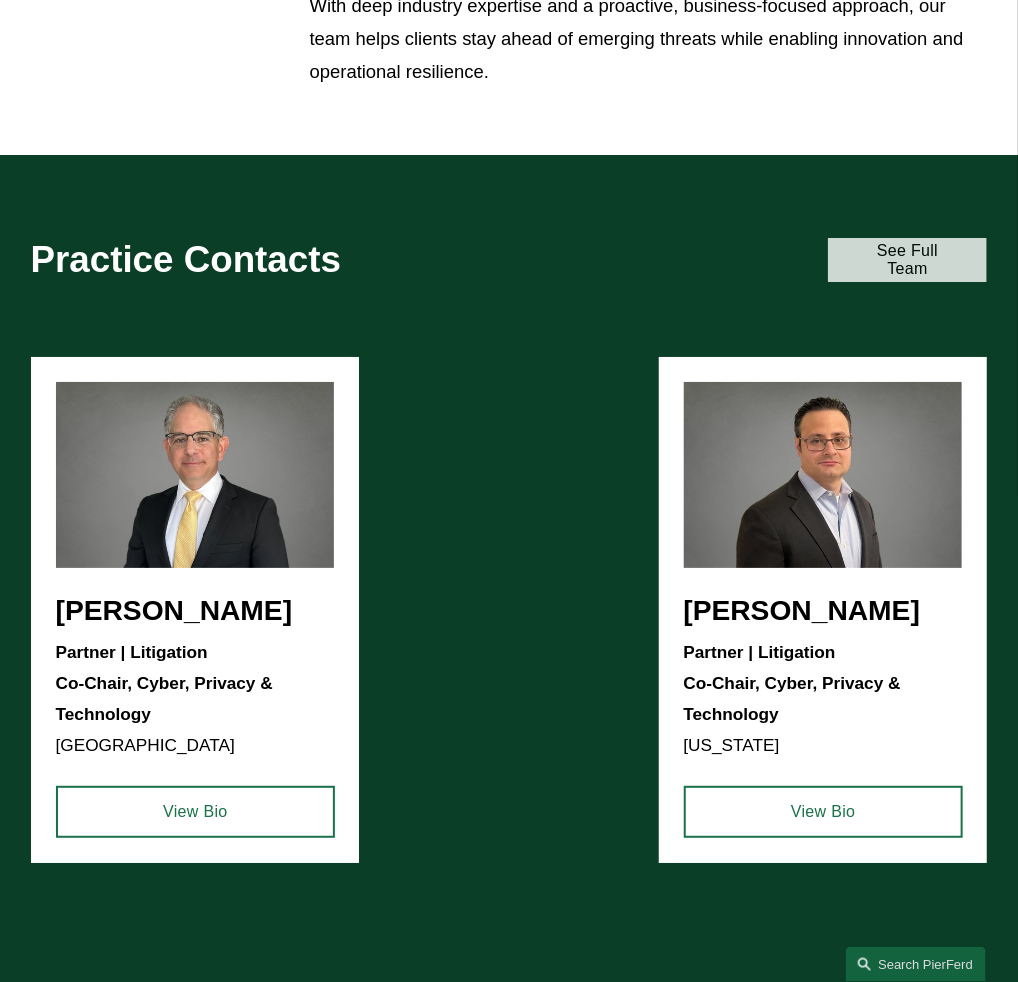 click on "See Full Team" at bounding box center (907, 260) 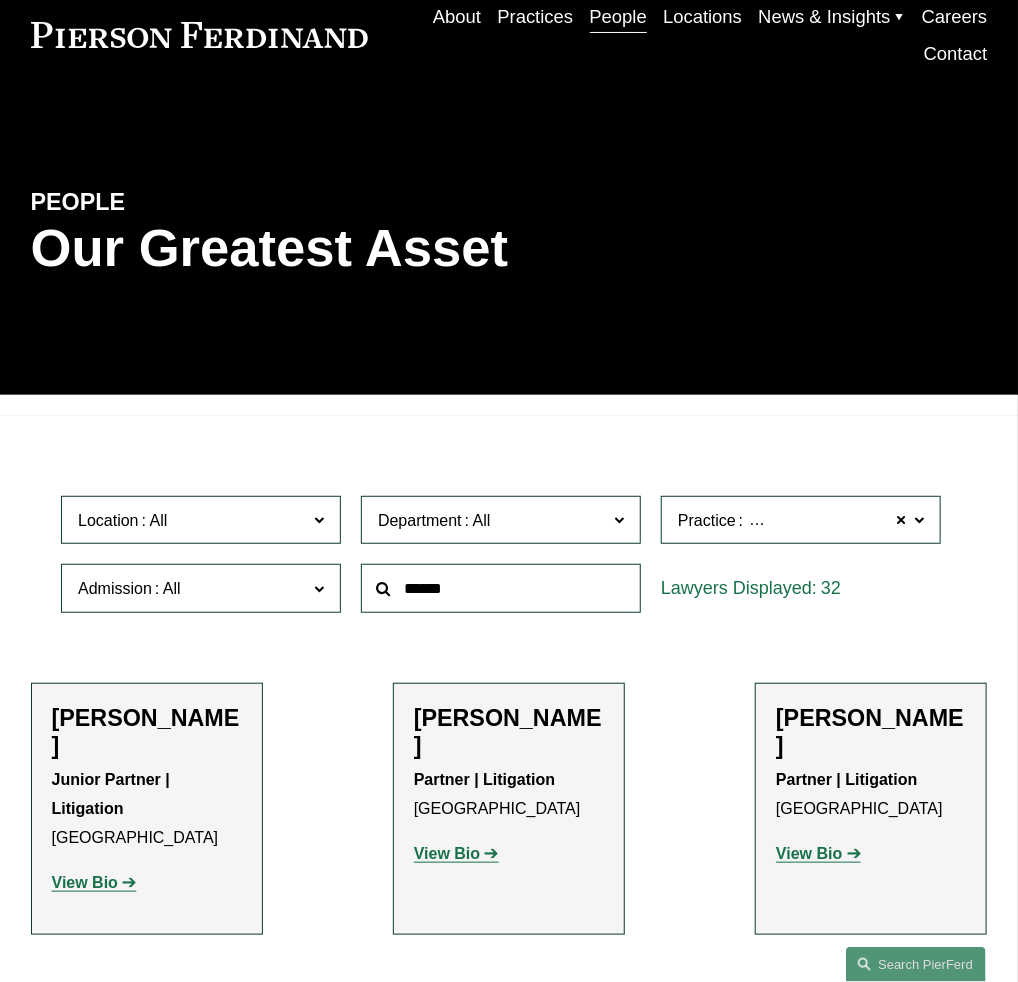 scroll, scrollTop: 300, scrollLeft: 0, axis: vertical 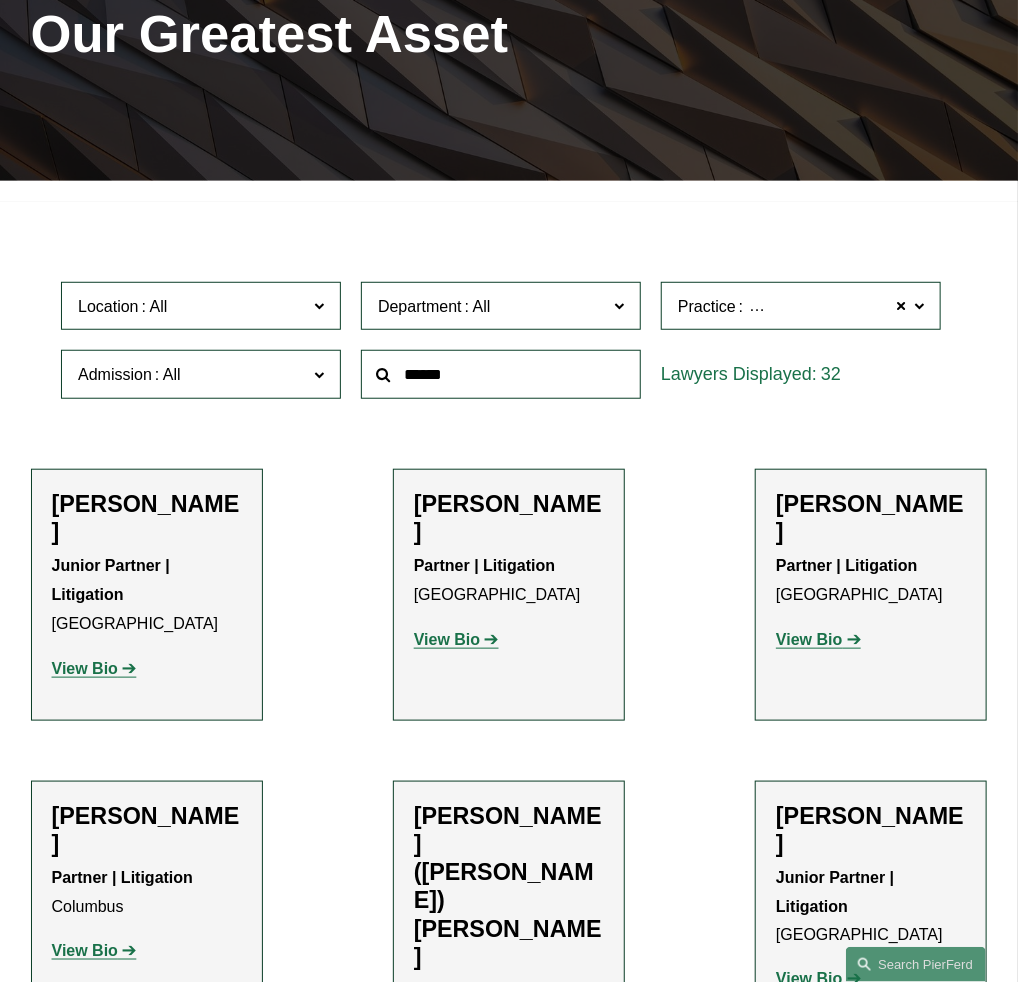 click on "Department" 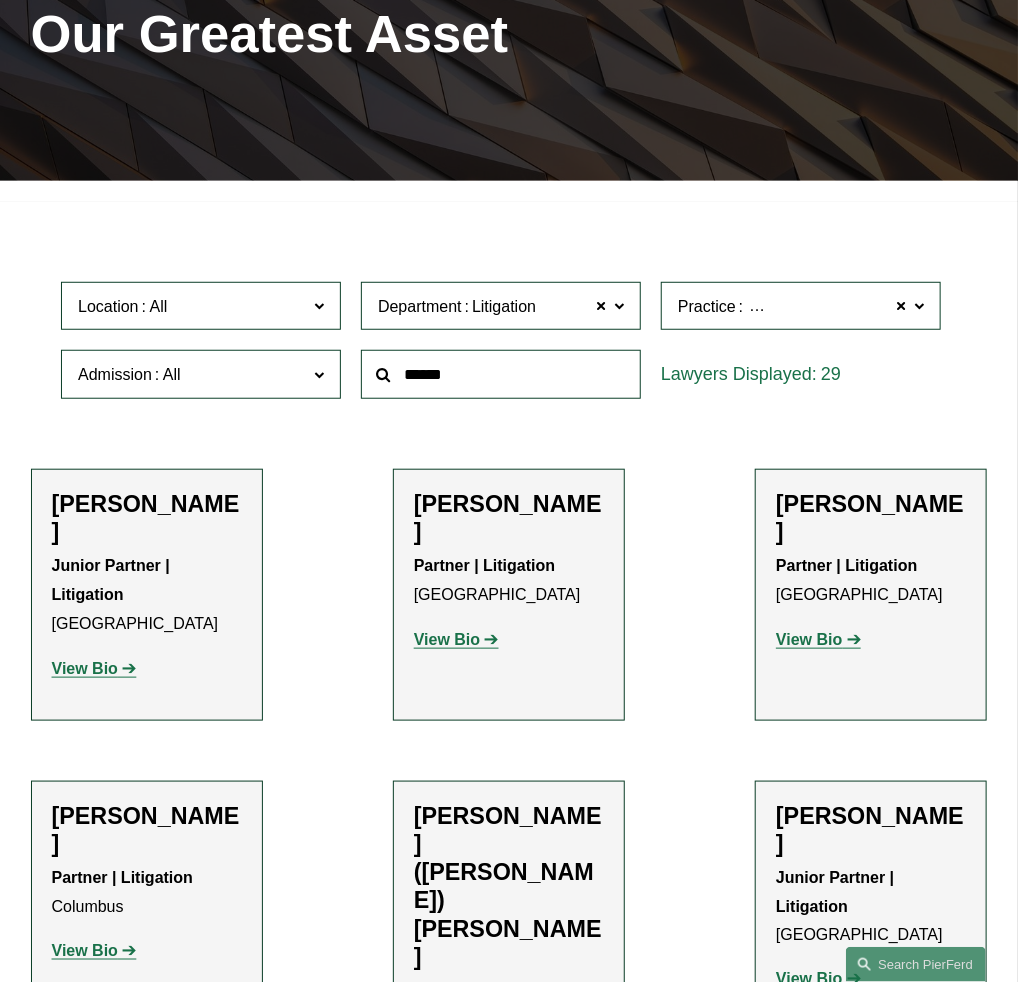 click on "Practice" 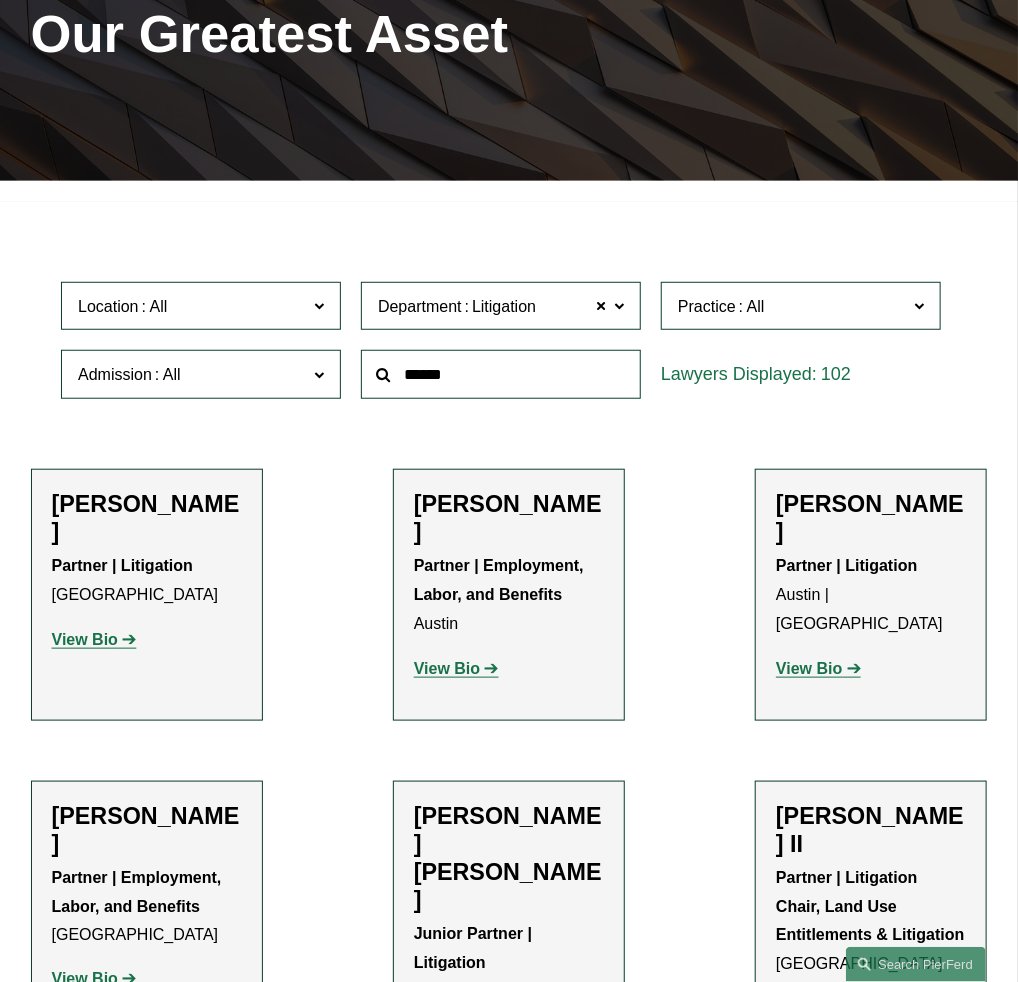 click on "Practice" 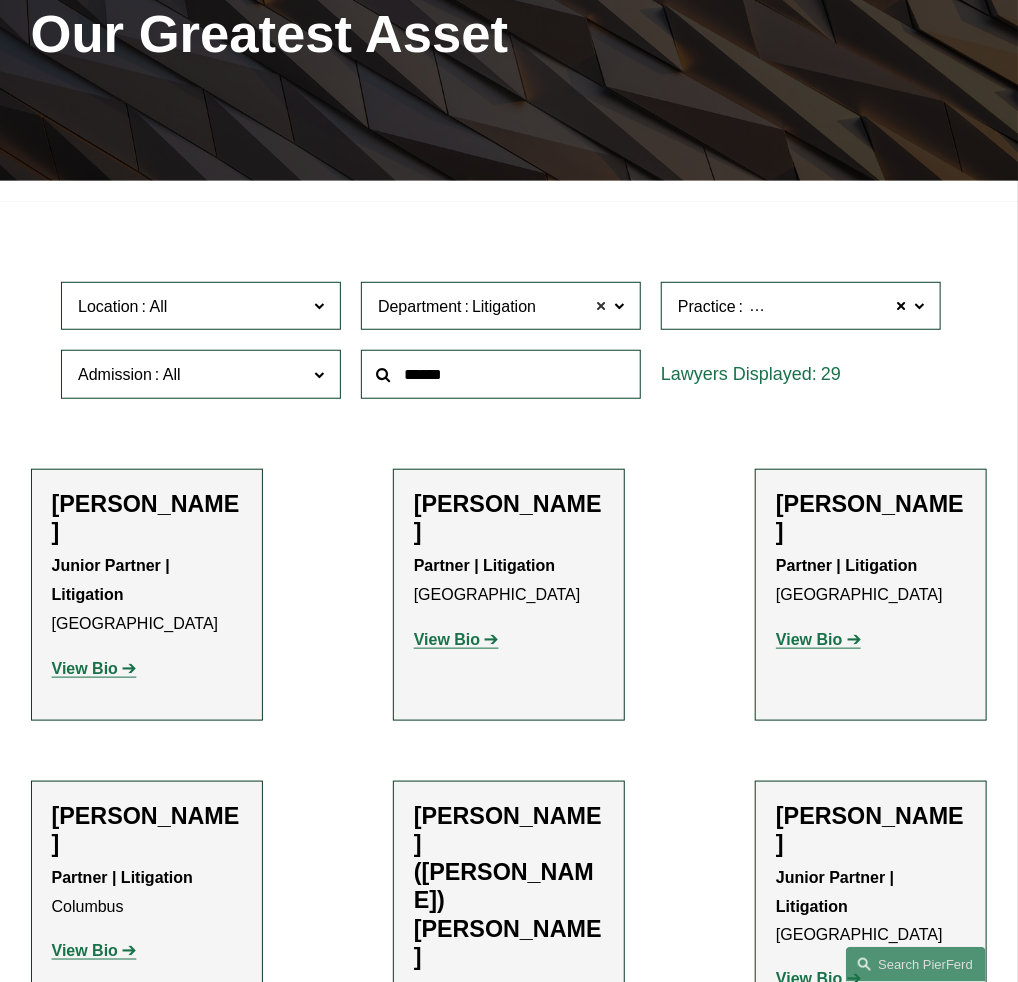 click 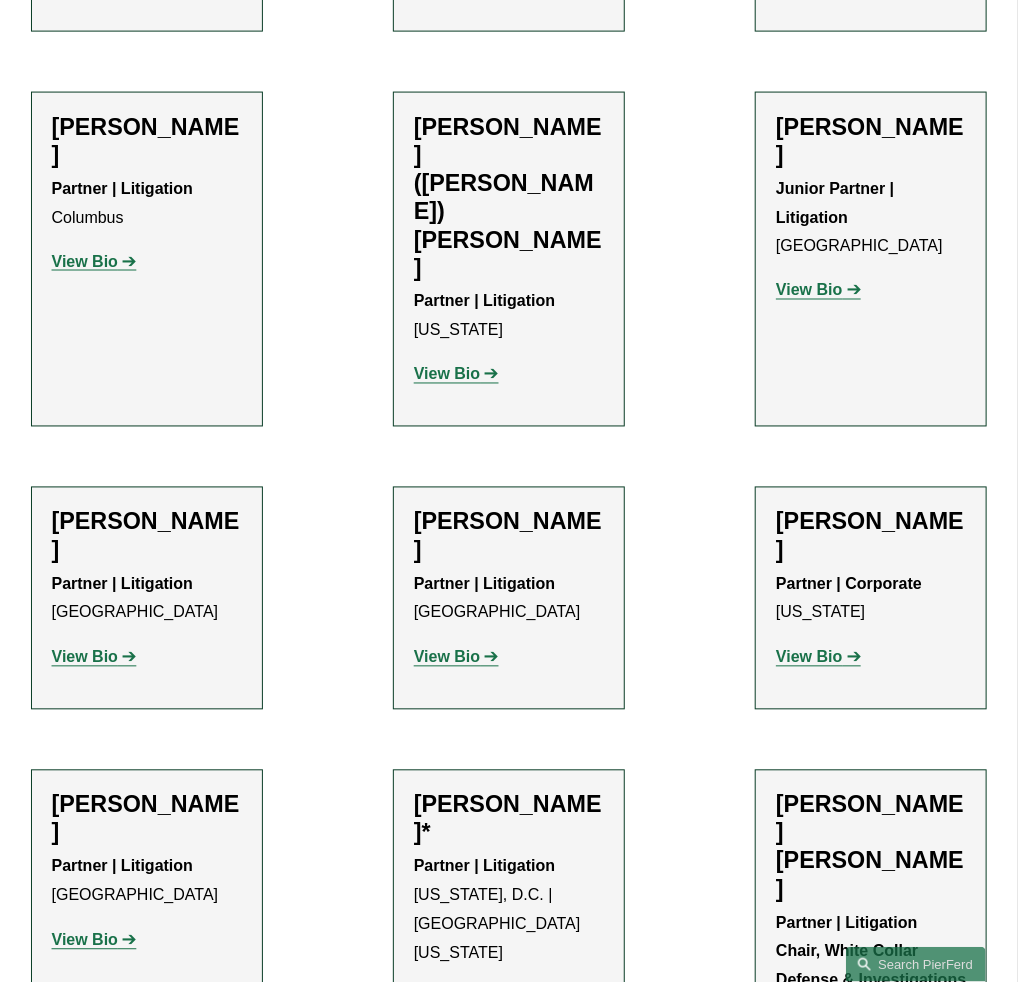 scroll, scrollTop: 1000, scrollLeft: 0, axis: vertical 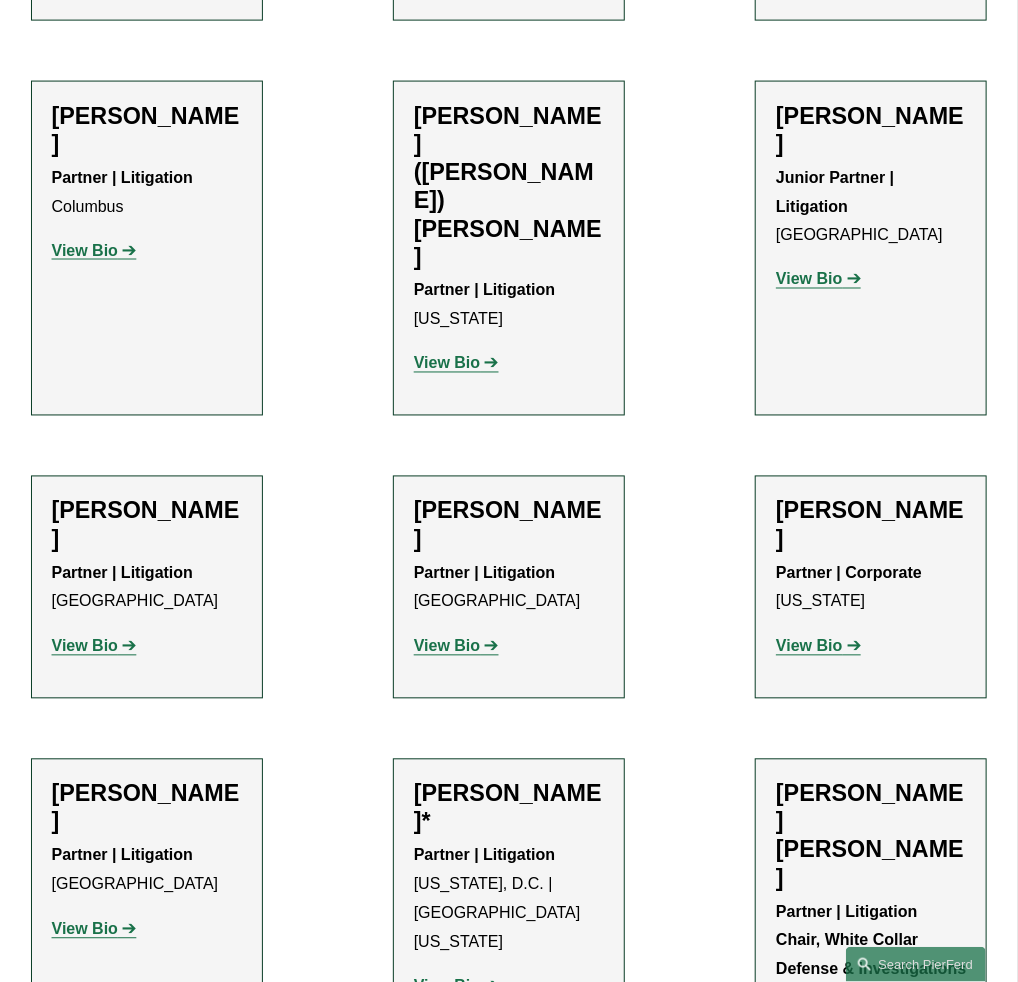 click on "View Bio" 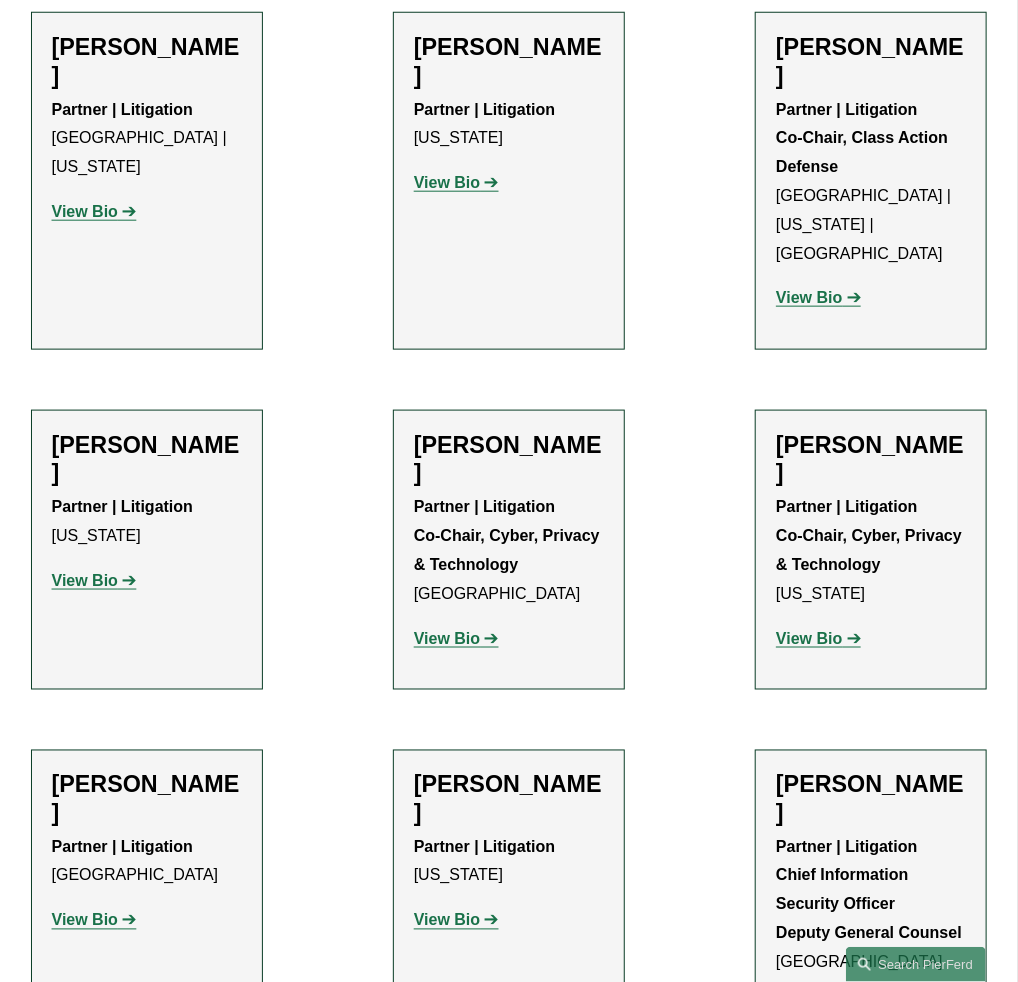 scroll, scrollTop: 3200, scrollLeft: 0, axis: vertical 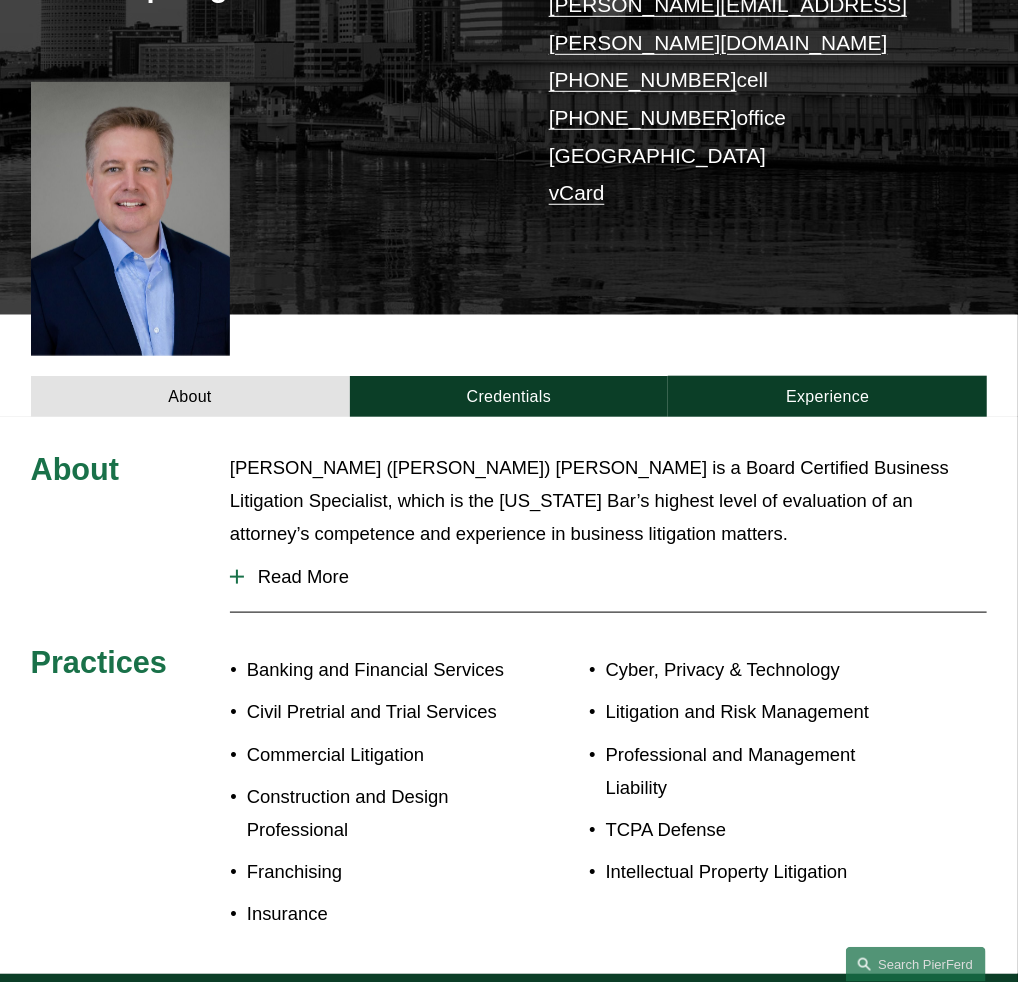 click on "Read More" at bounding box center (616, 577) 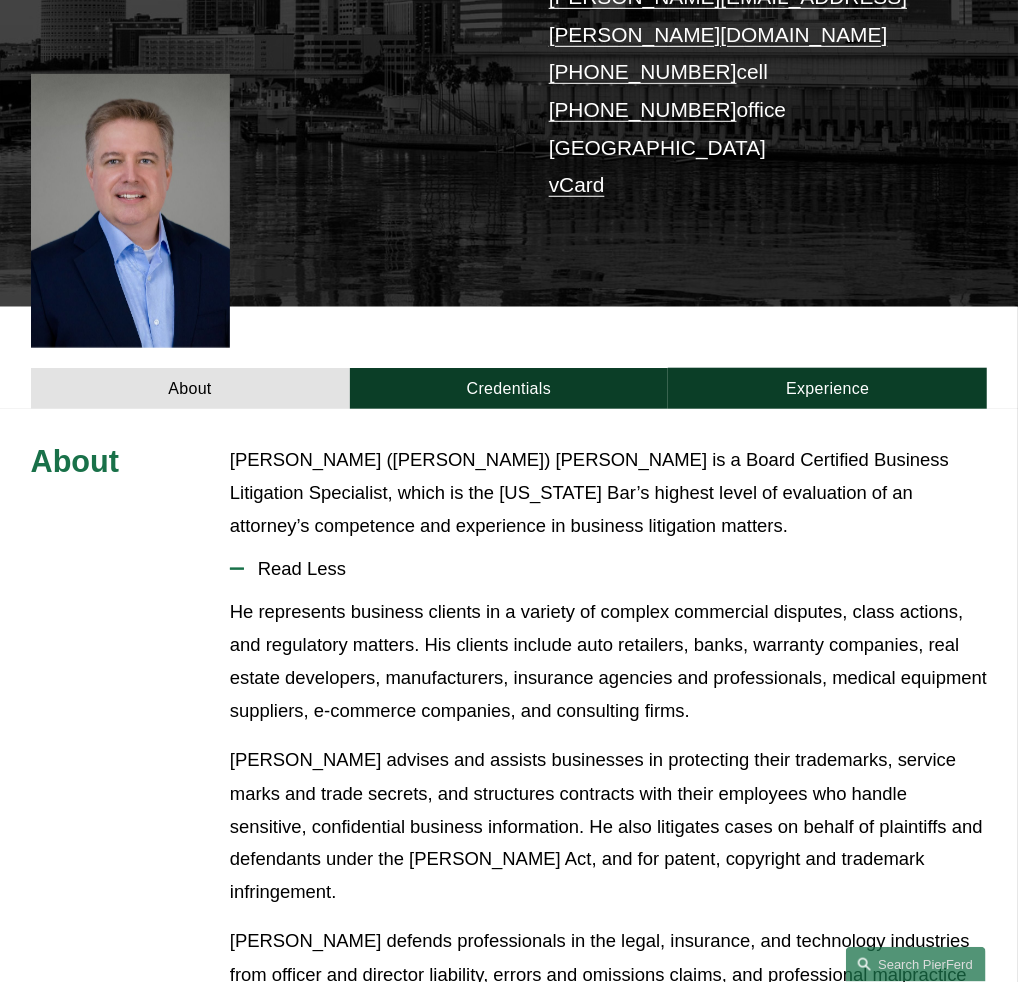 scroll, scrollTop: 400, scrollLeft: 0, axis: vertical 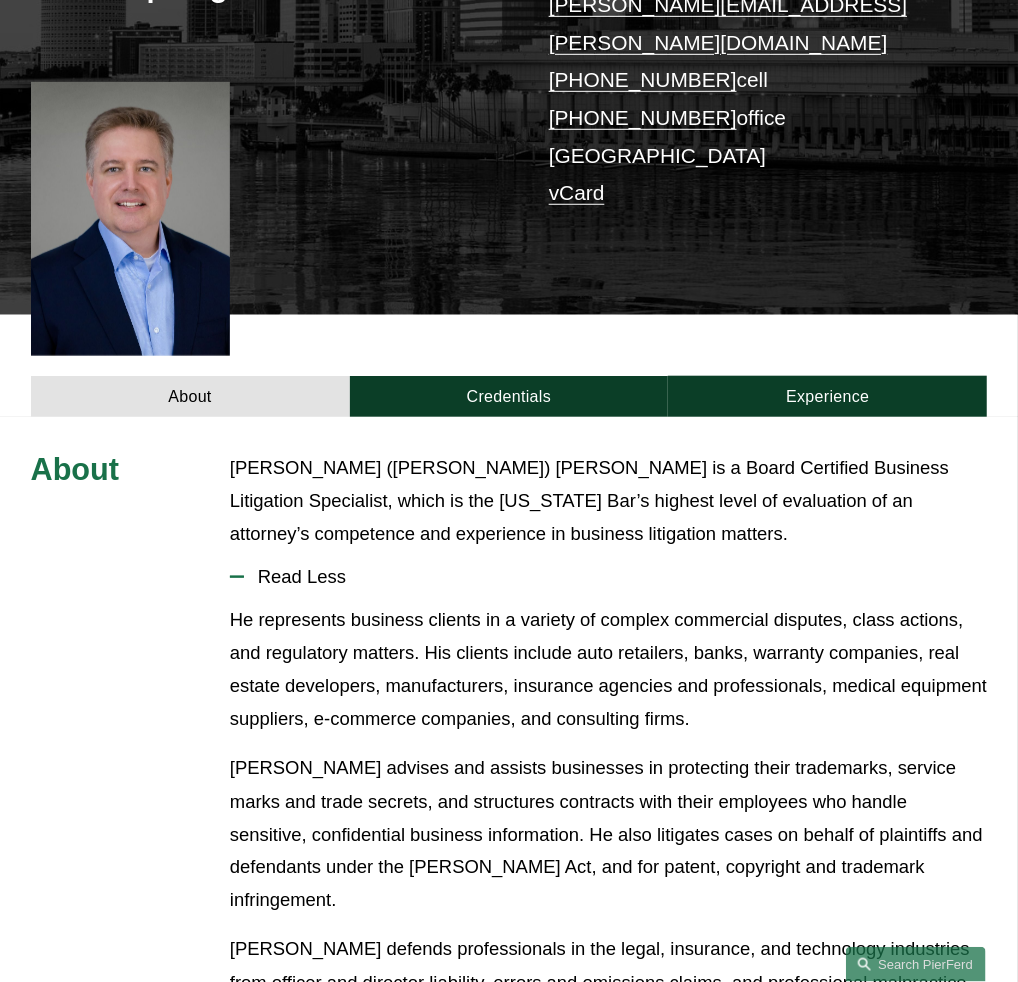 click on "Read Less" at bounding box center [616, 577] 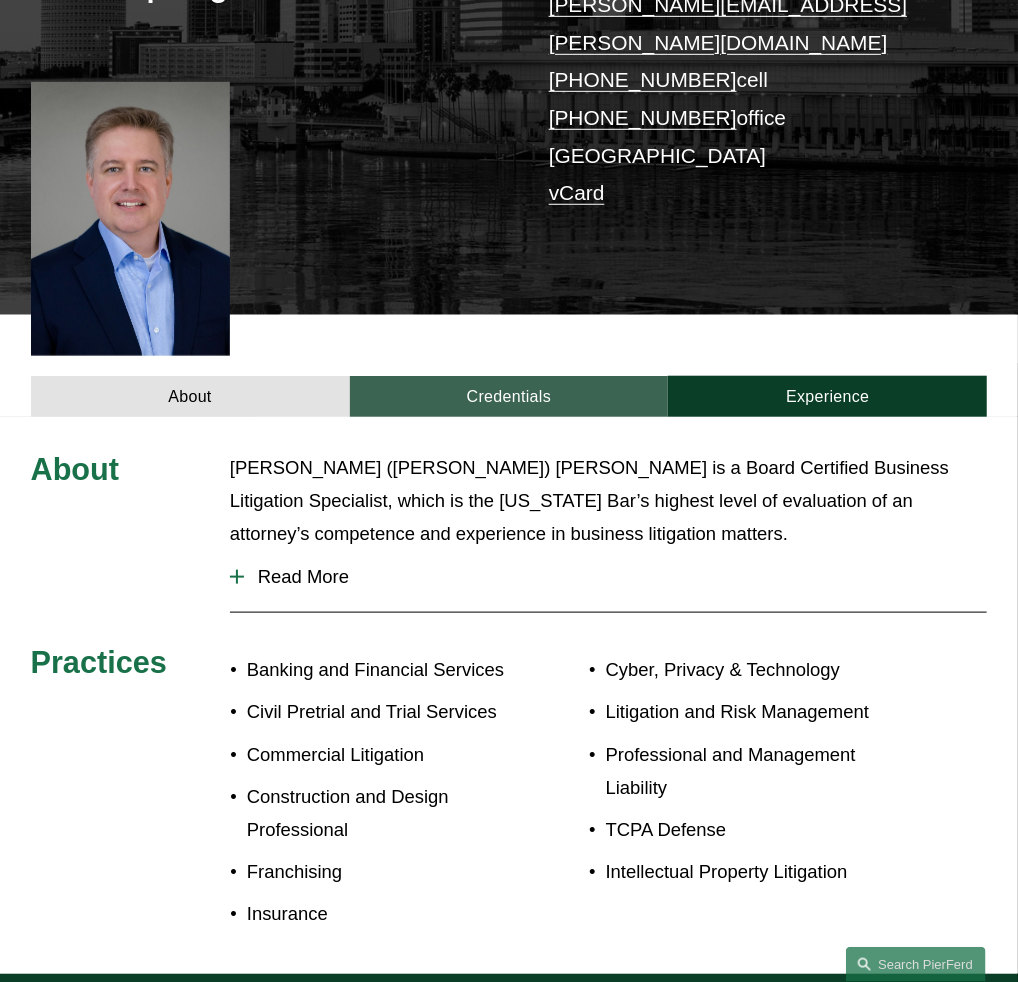click on "Credentials" at bounding box center [509, 396] 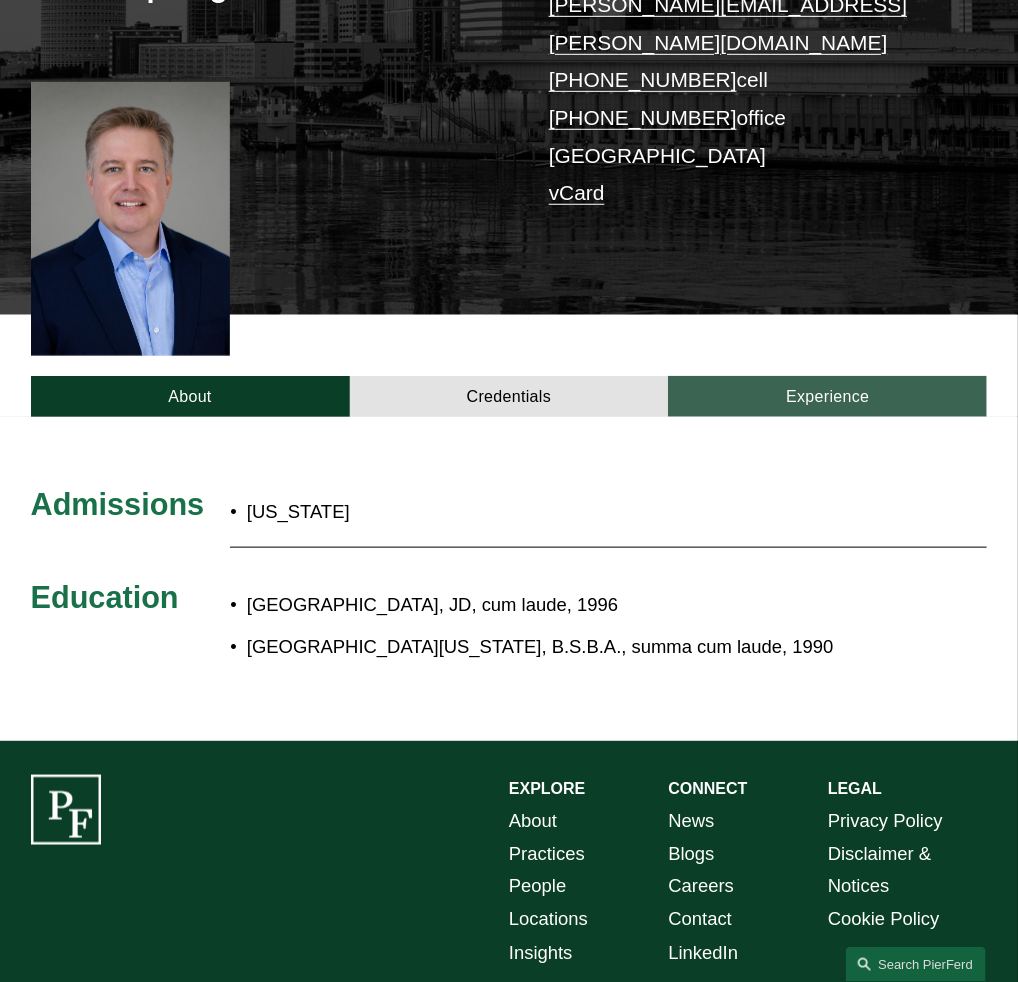 click on "Experience" at bounding box center [827, 396] 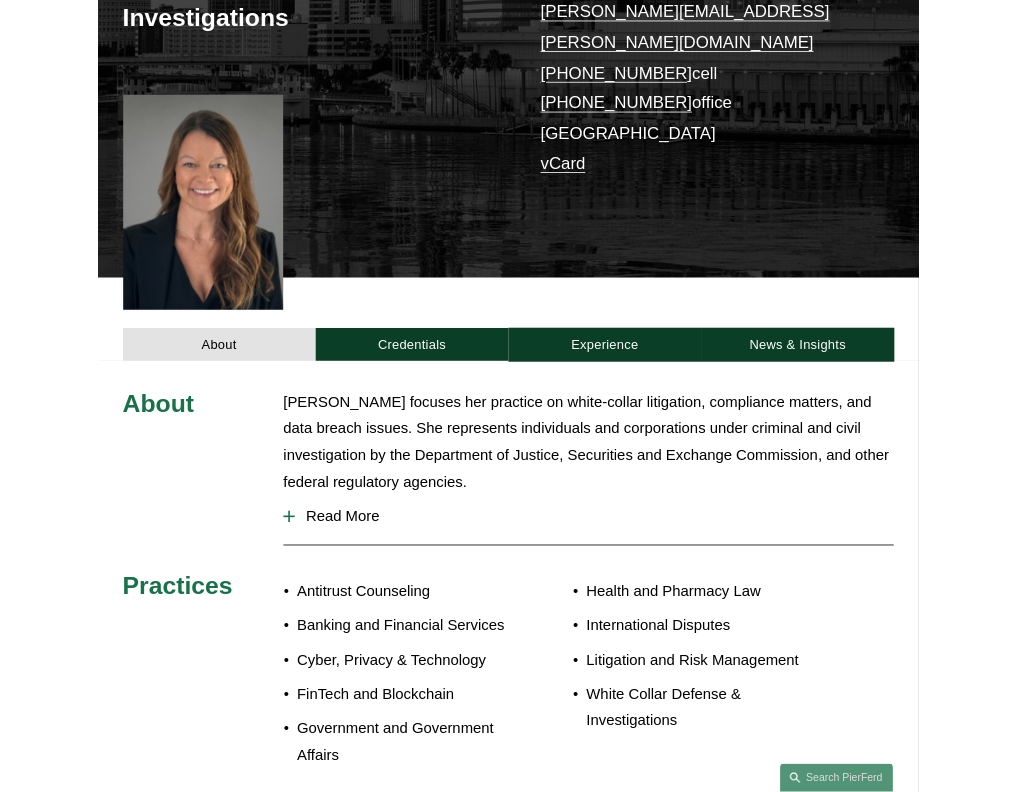scroll, scrollTop: 500, scrollLeft: 0, axis: vertical 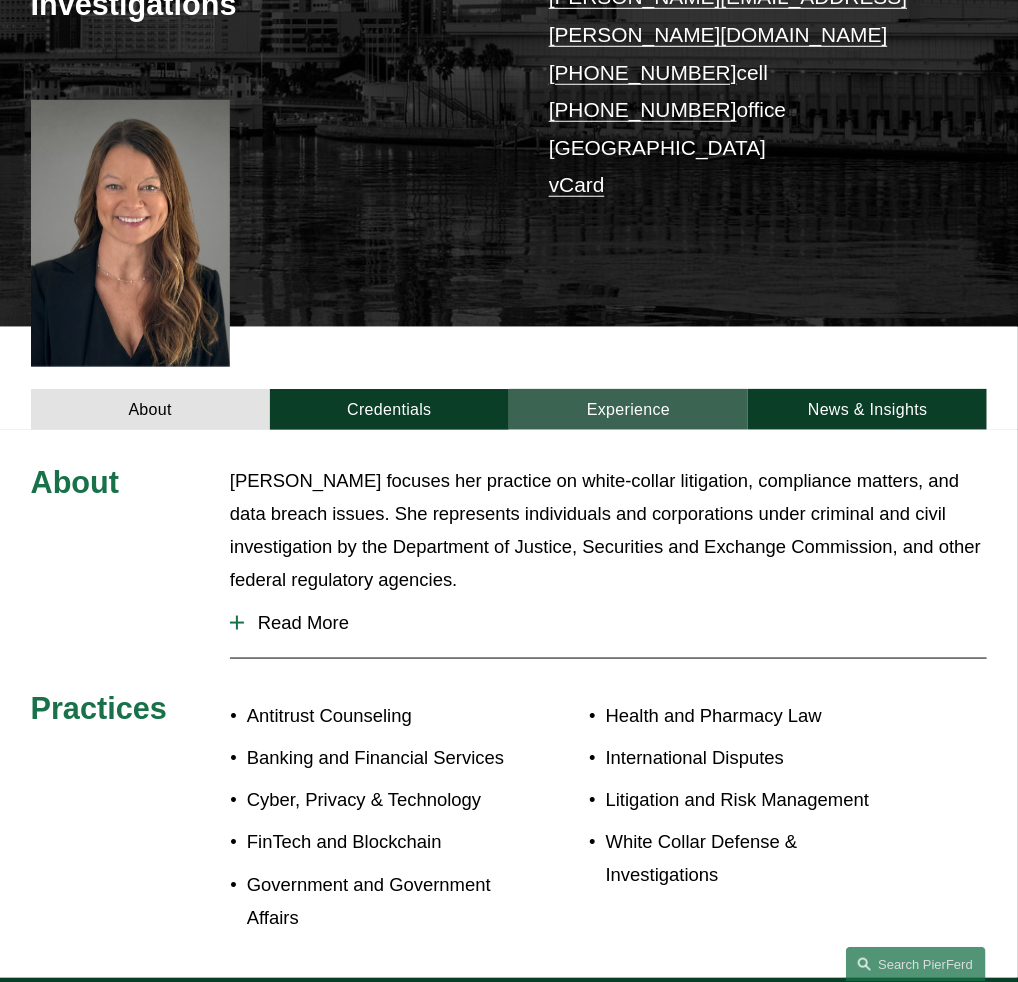 click on "Experience" at bounding box center [628, 409] 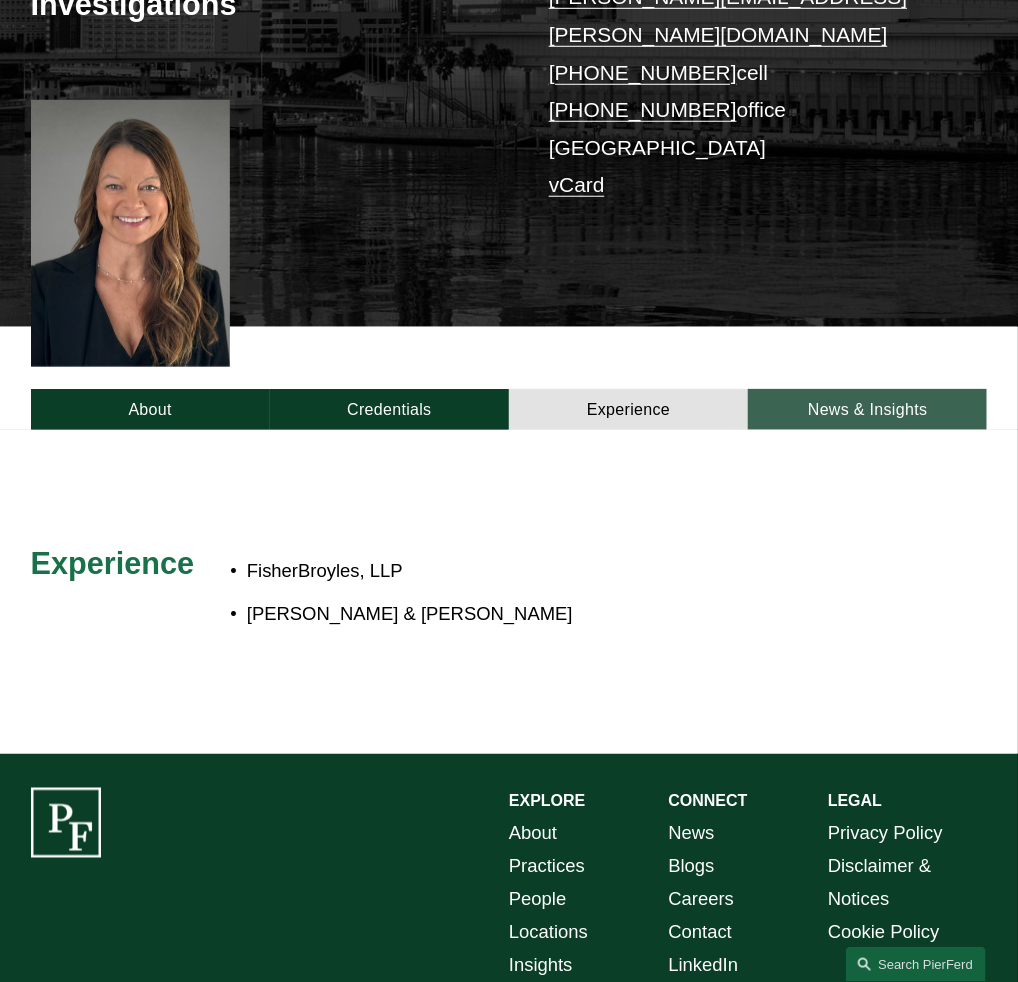 click on "News & Insights" at bounding box center [867, 409] 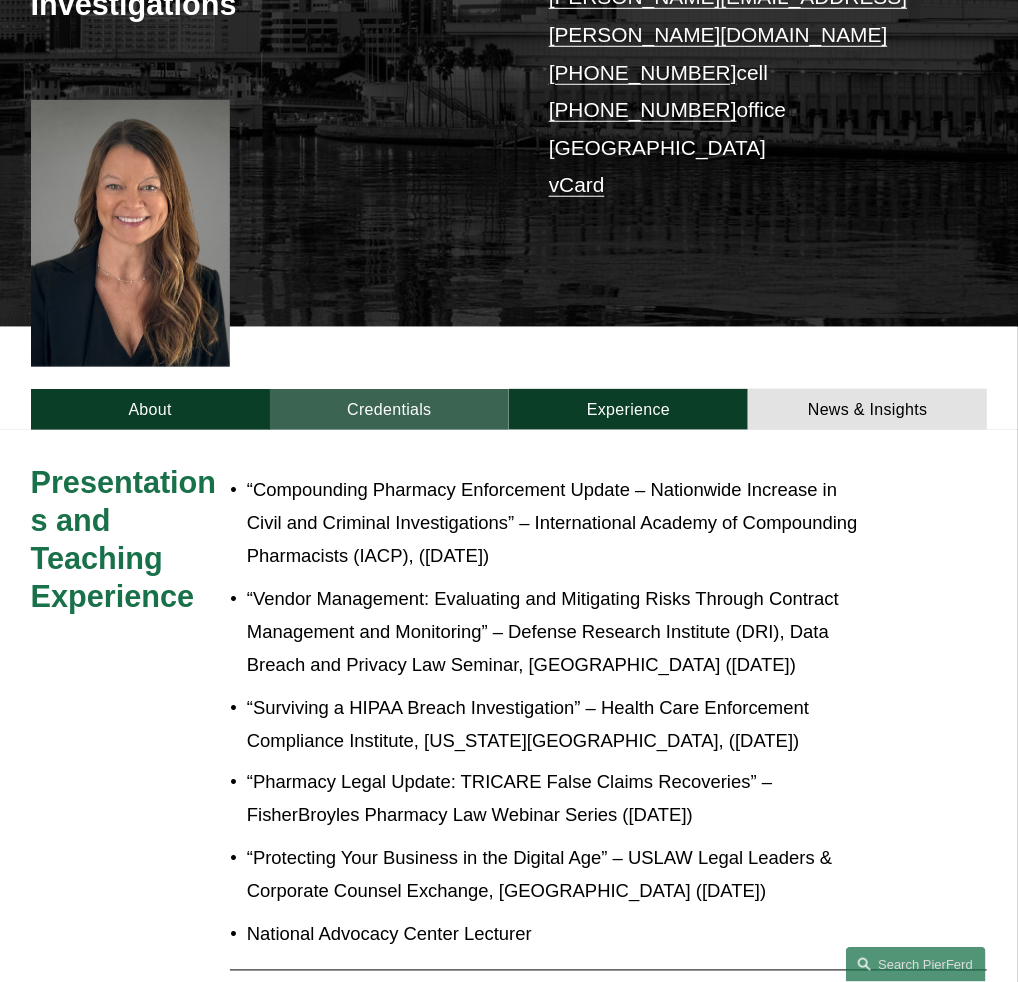 click on "Credentials" at bounding box center [389, 409] 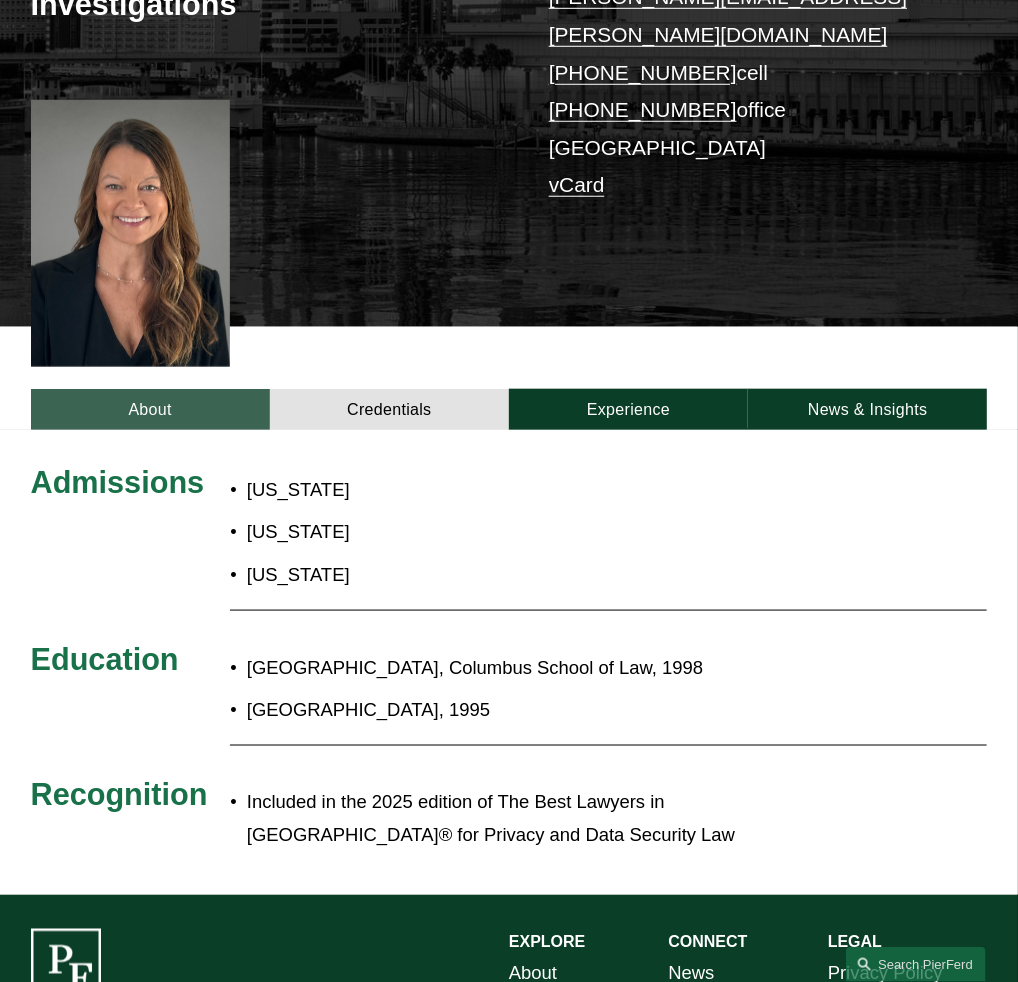 click on "About" at bounding box center [150, 409] 